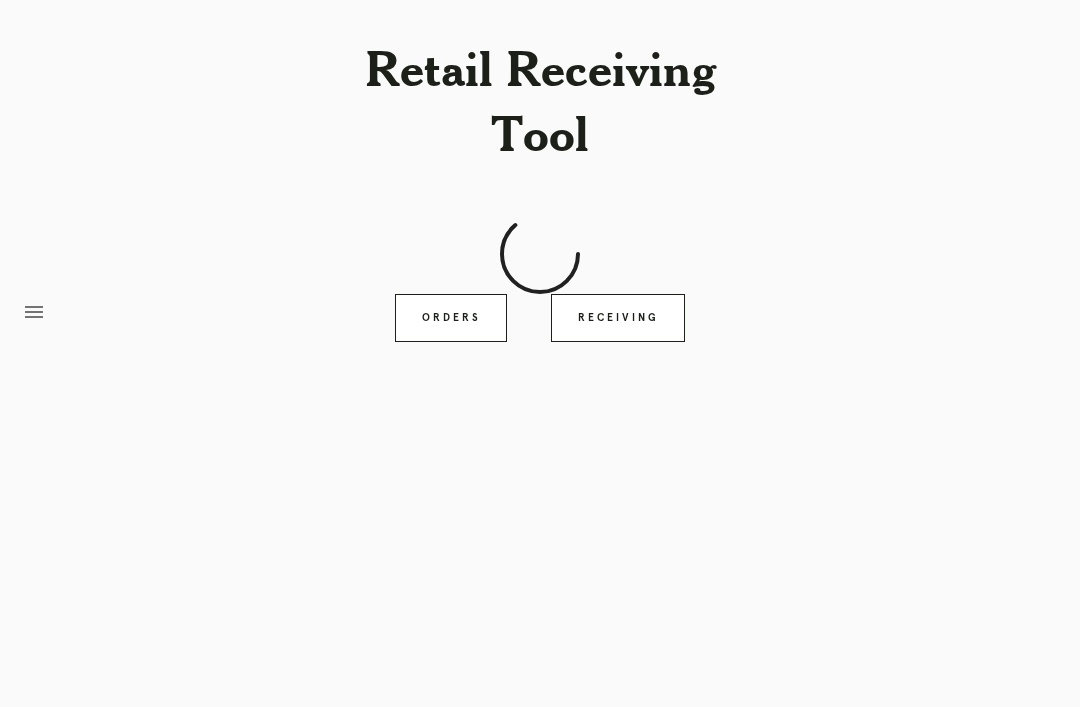 scroll, scrollTop: 64, scrollLeft: 0, axis: vertical 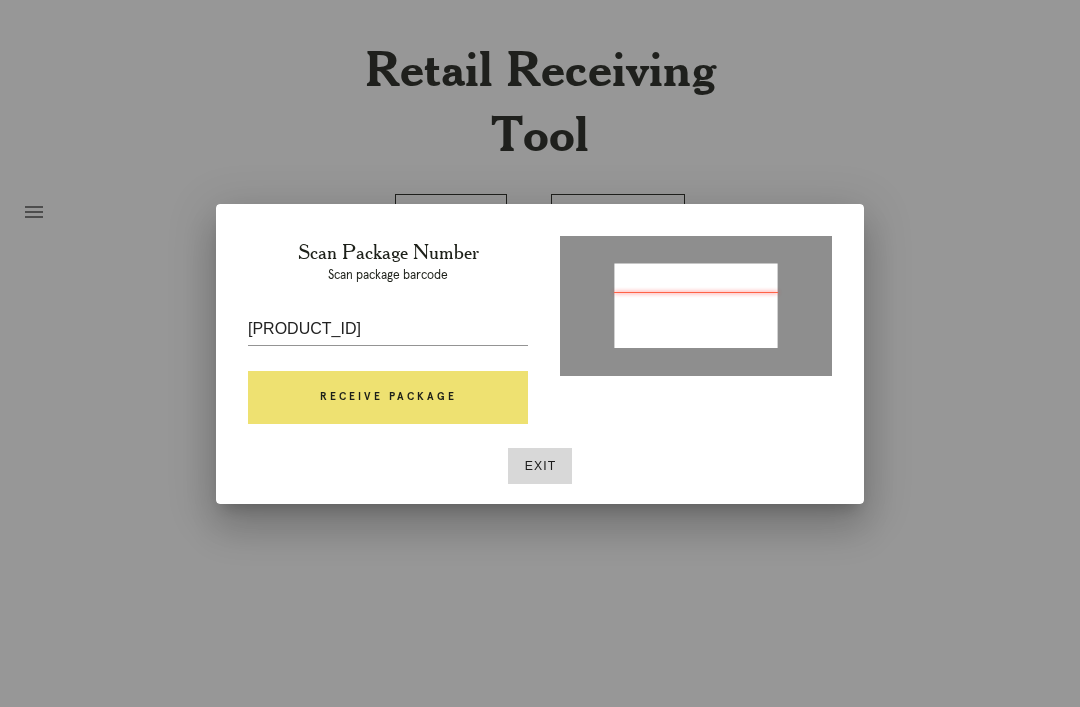 click on "Receive Package" at bounding box center (388, 398) 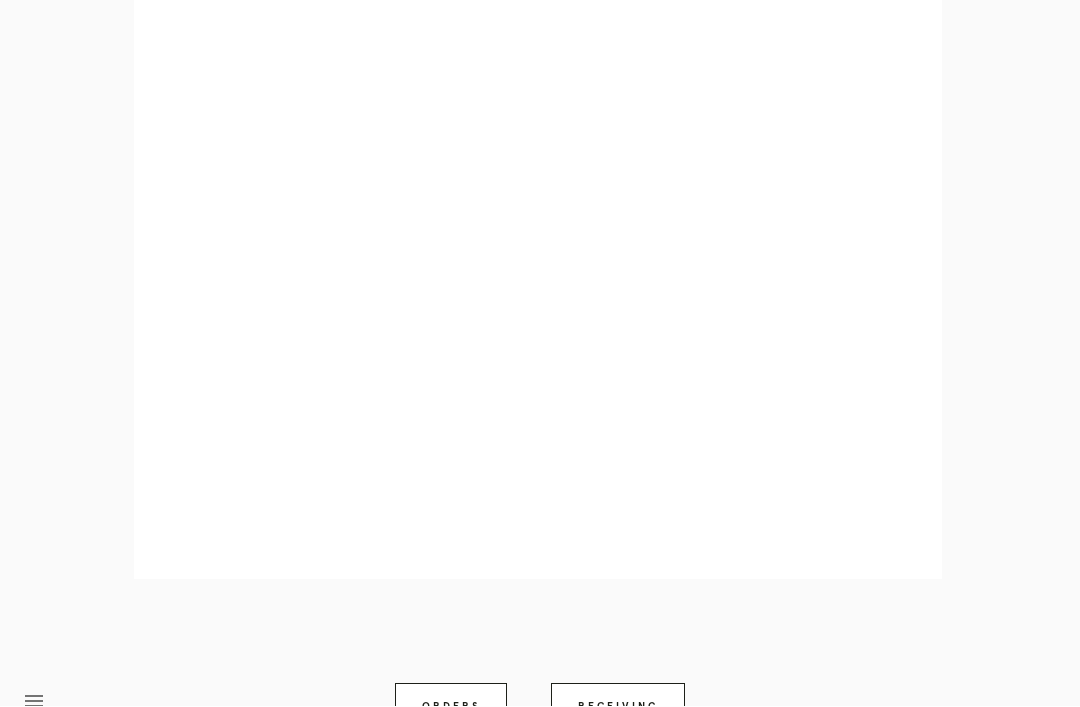 scroll, scrollTop: 922, scrollLeft: 0, axis: vertical 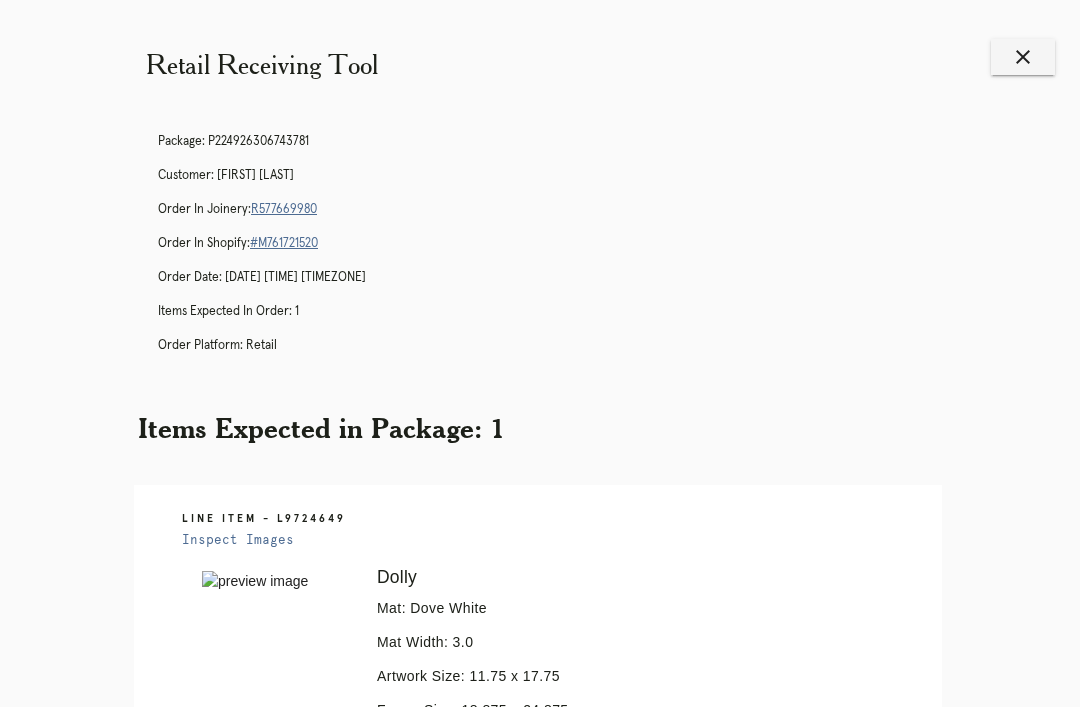 click on "close" at bounding box center (1023, 57) 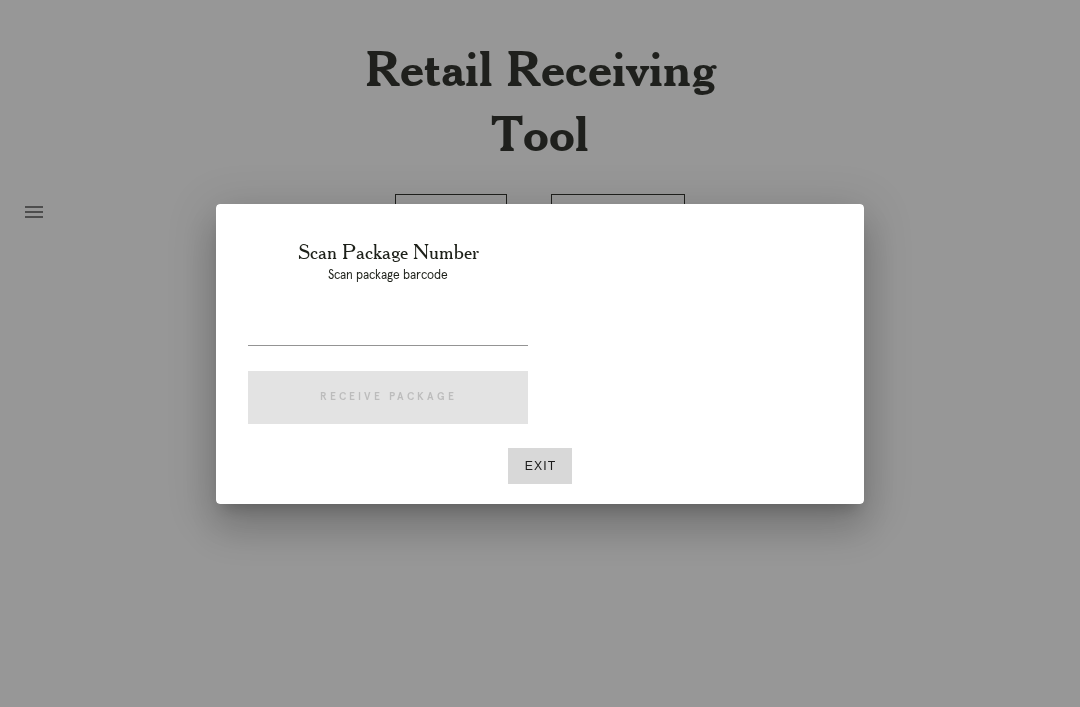 scroll, scrollTop: 0, scrollLeft: 0, axis: both 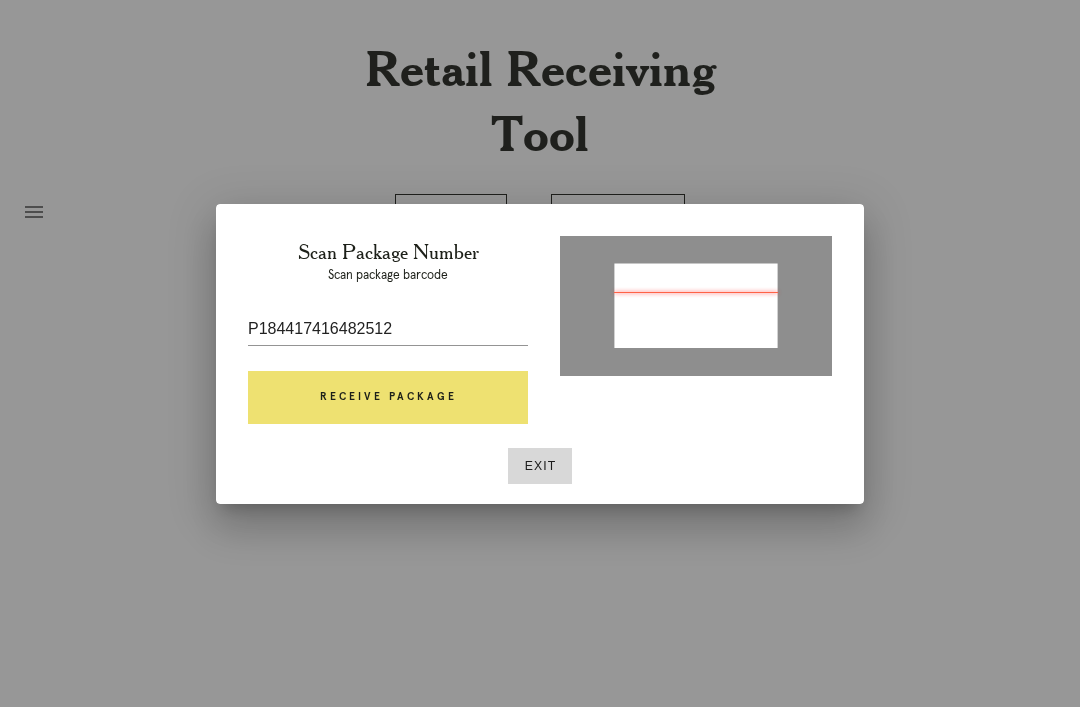 click on "Receive Package" at bounding box center (388, 398) 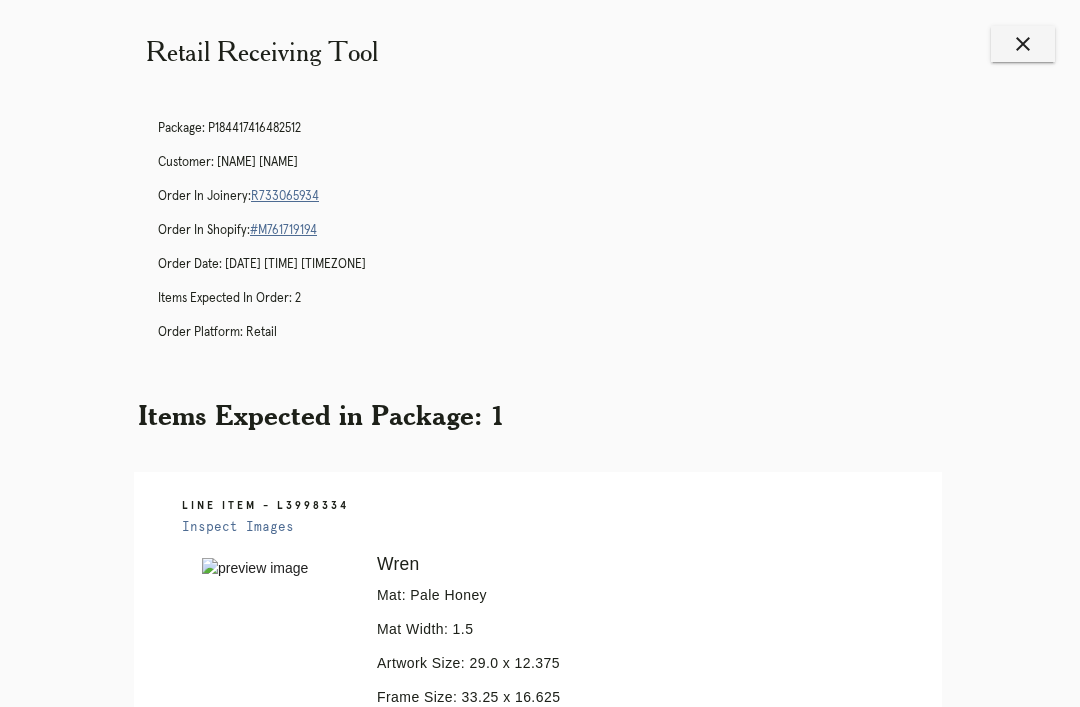 scroll, scrollTop: 12, scrollLeft: 0, axis: vertical 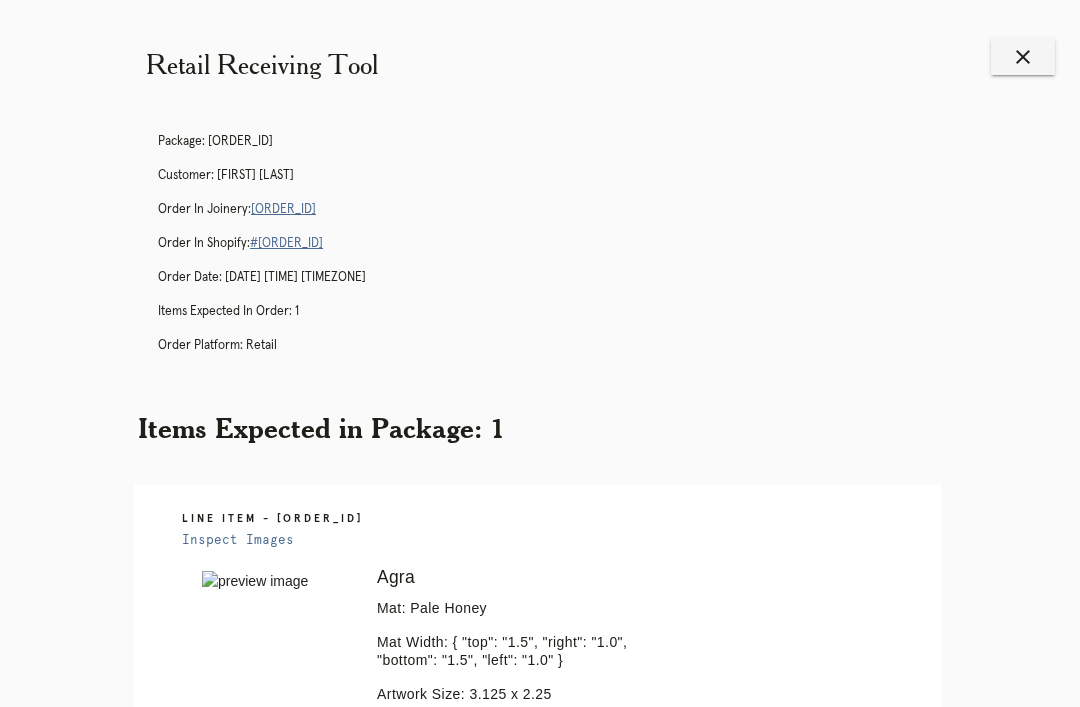 click on "close" at bounding box center (1023, 57) 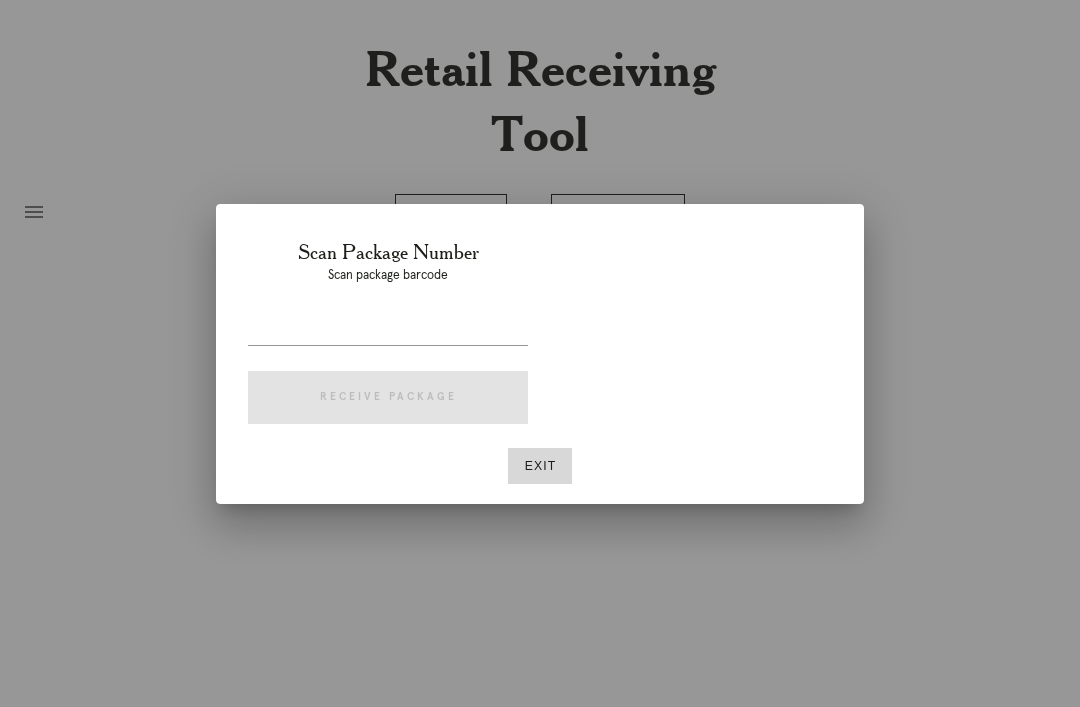 scroll, scrollTop: 0, scrollLeft: 0, axis: both 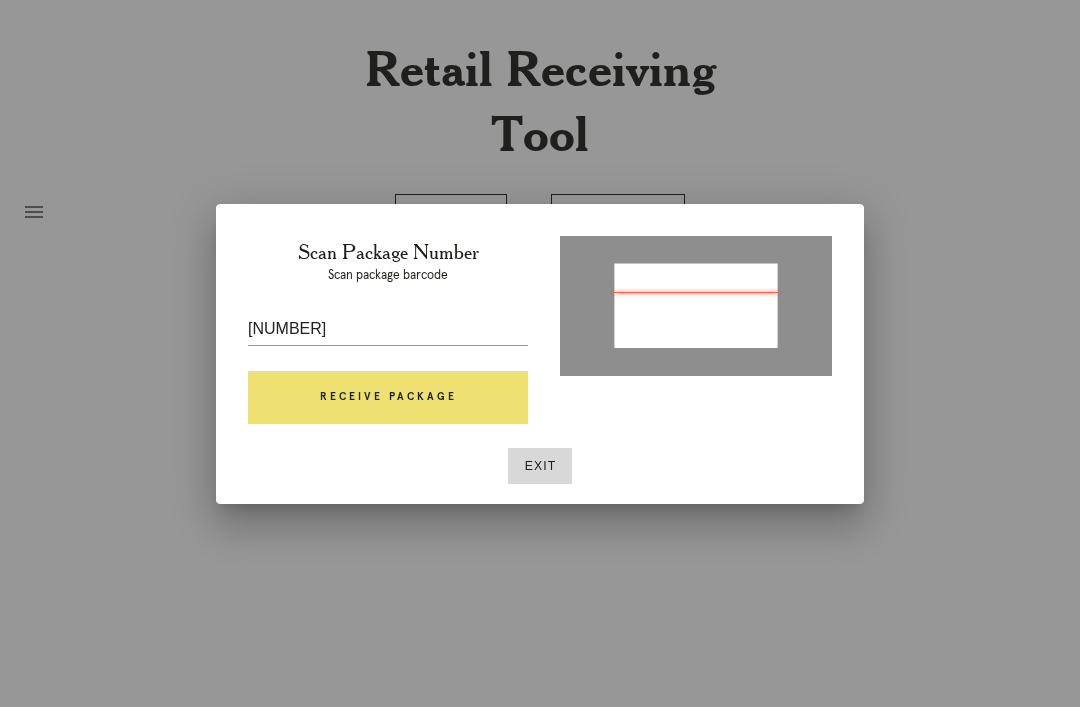 click on "Receive Package" at bounding box center (388, 398) 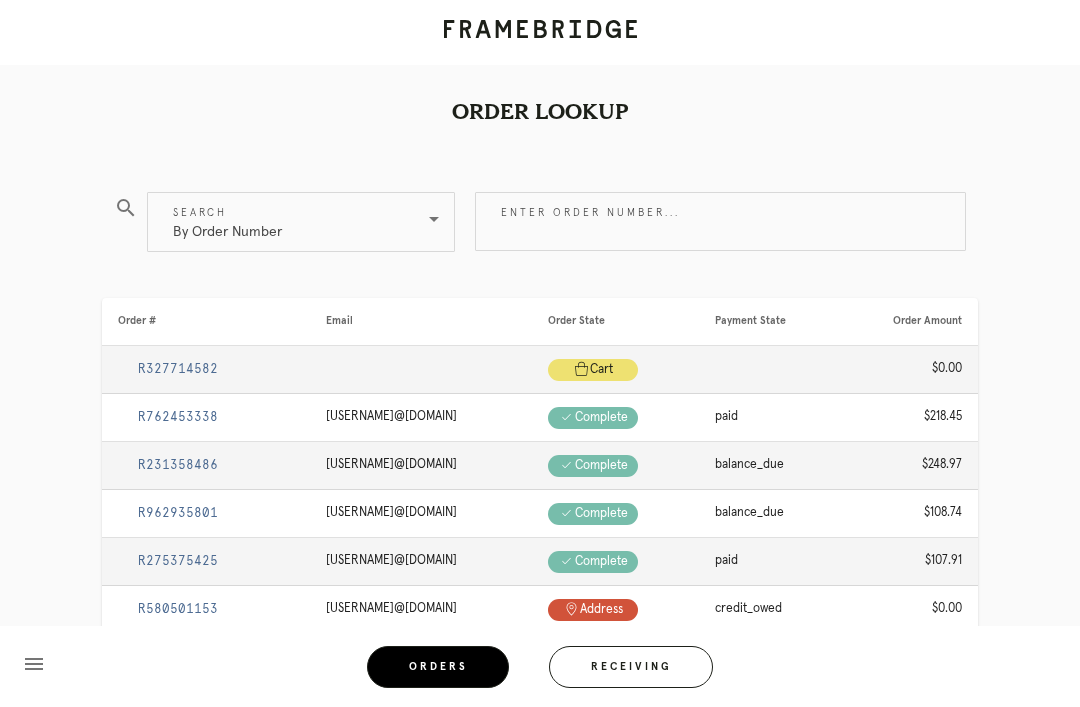 click on "Receiving" at bounding box center (631, 667) 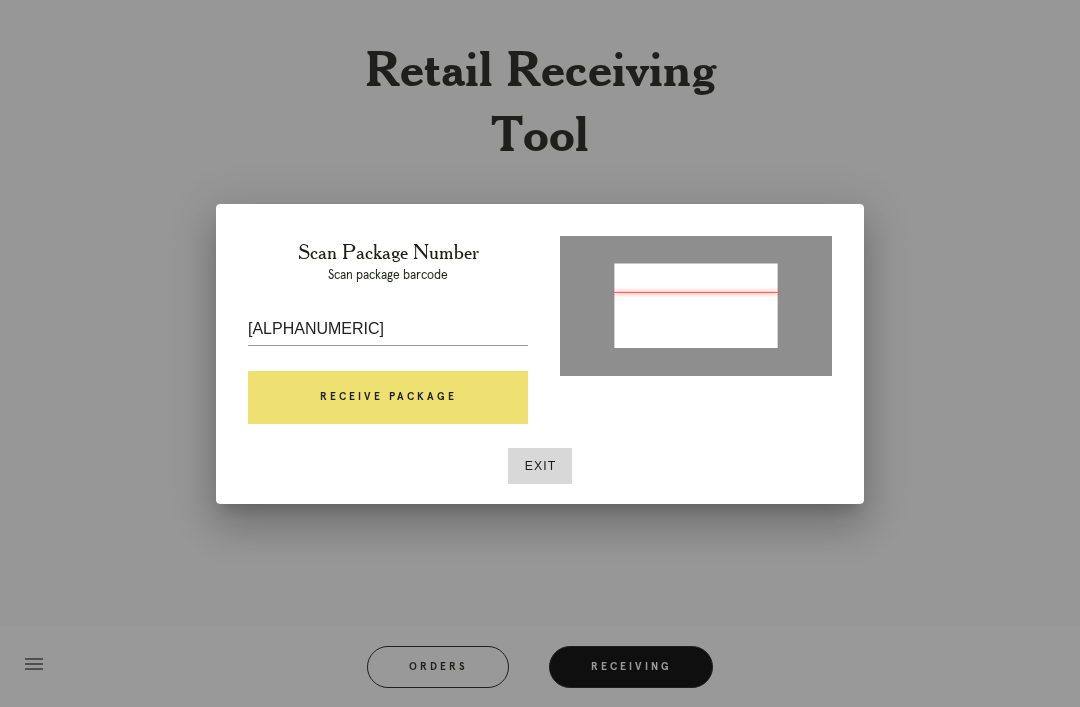 click on "Receive Package" at bounding box center [388, 398] 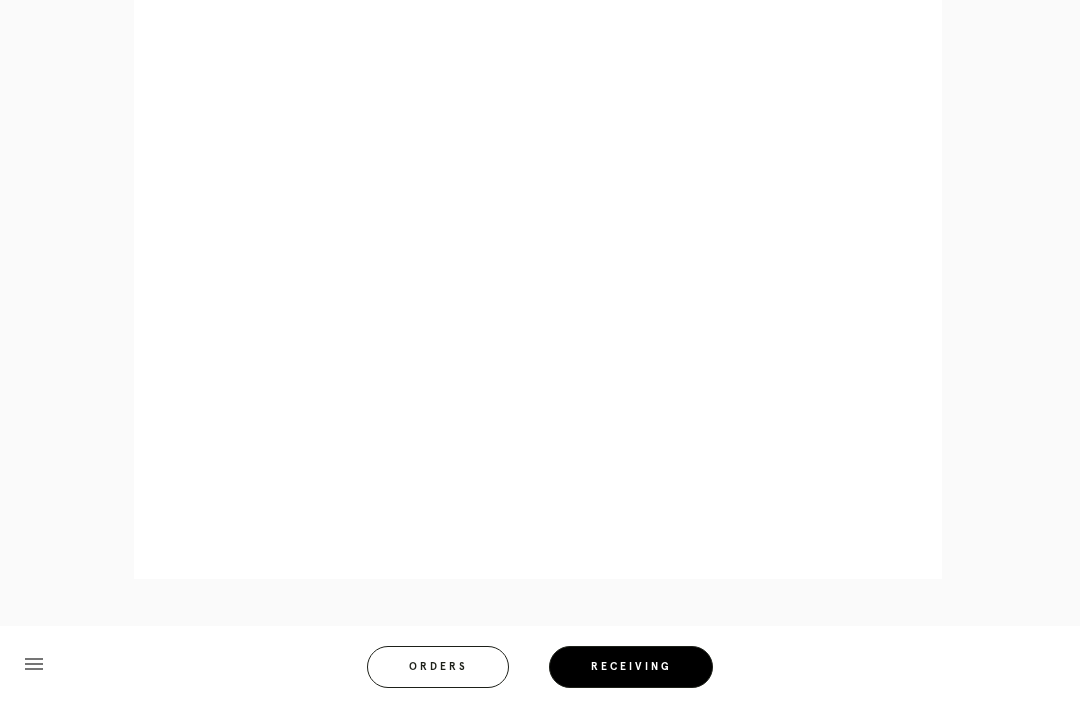 scroll, scrollTop: 946, scrollLeft: 0, axis: vertical 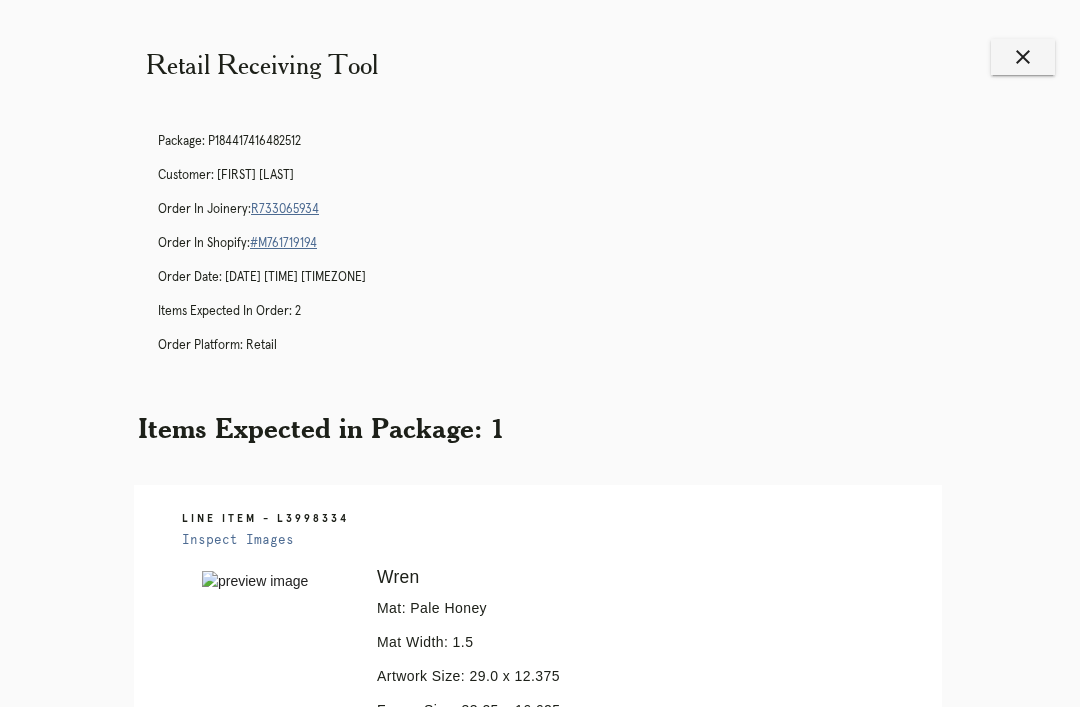 click on "close" at bounding box center (1023, 57) 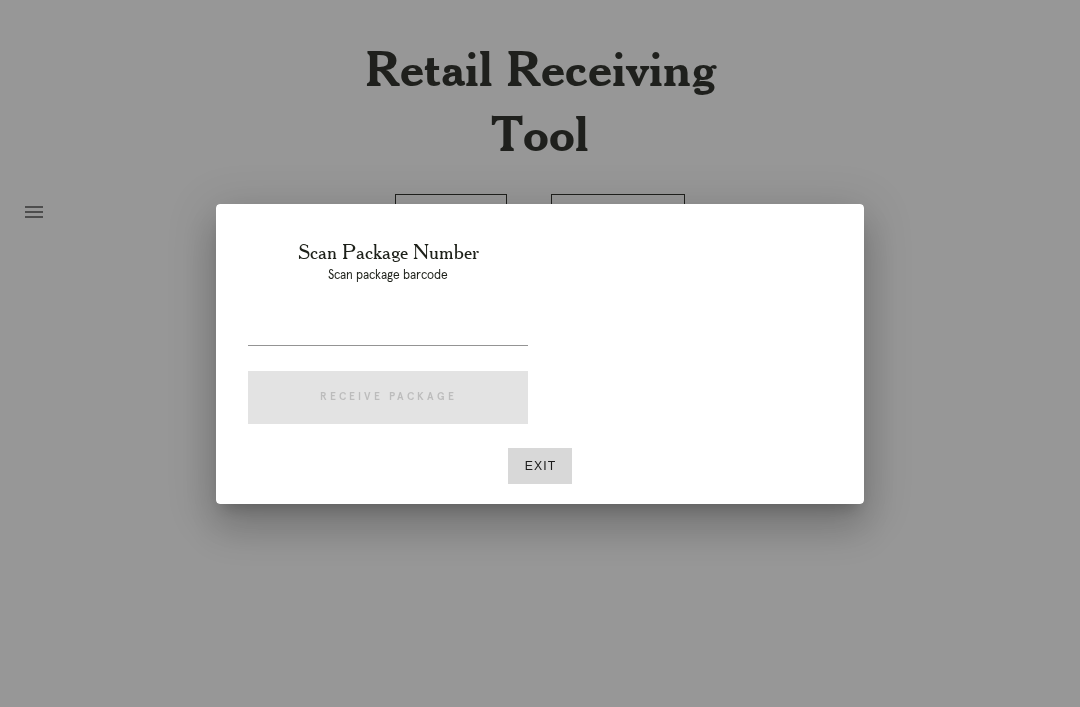 scroll, scrollTop: 0, scrollLeft: 0, axis: both 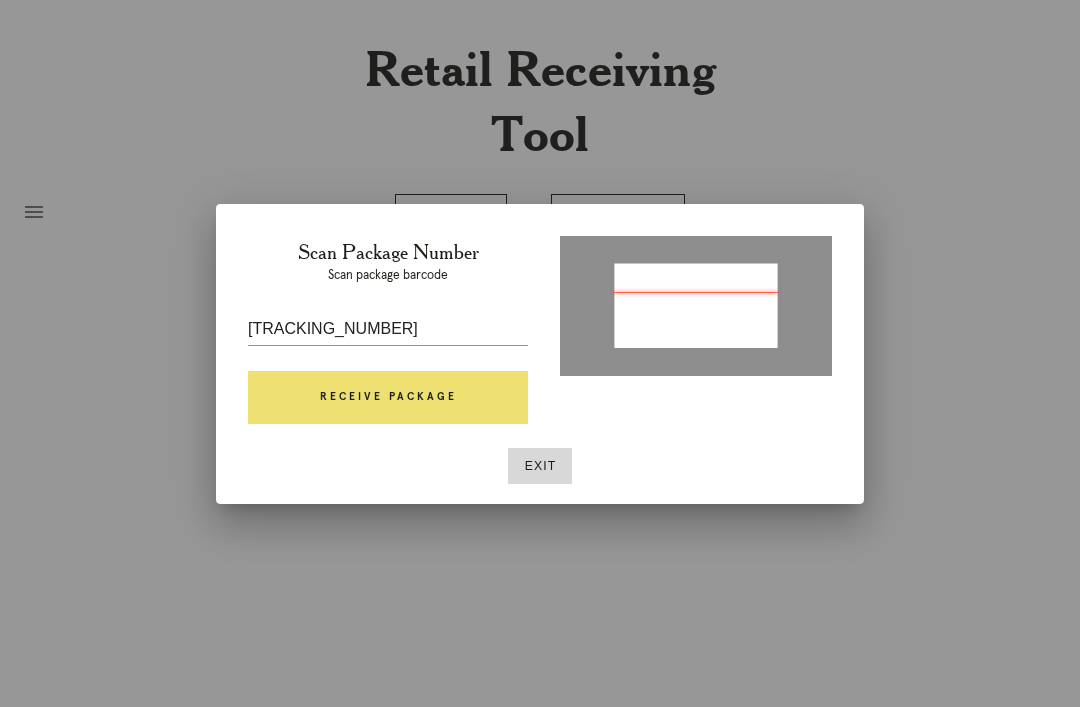 click on "Receive Package" at bounding box center [388, 398] 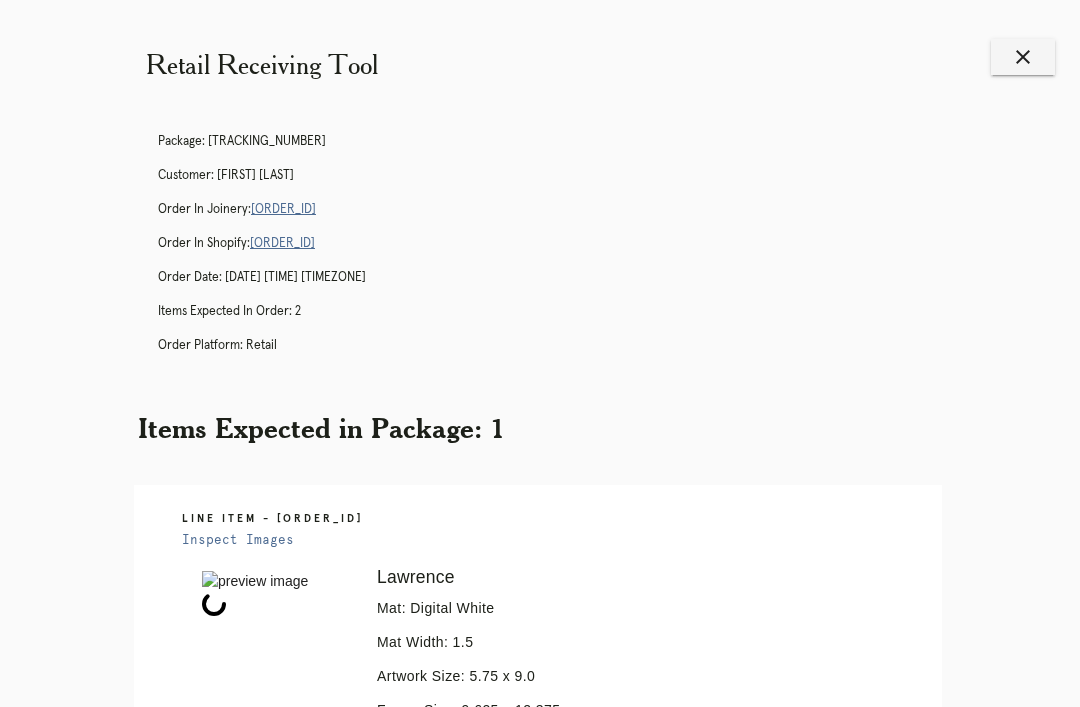 click on "[ORDER_ID]" at bounding box center [283, 209] 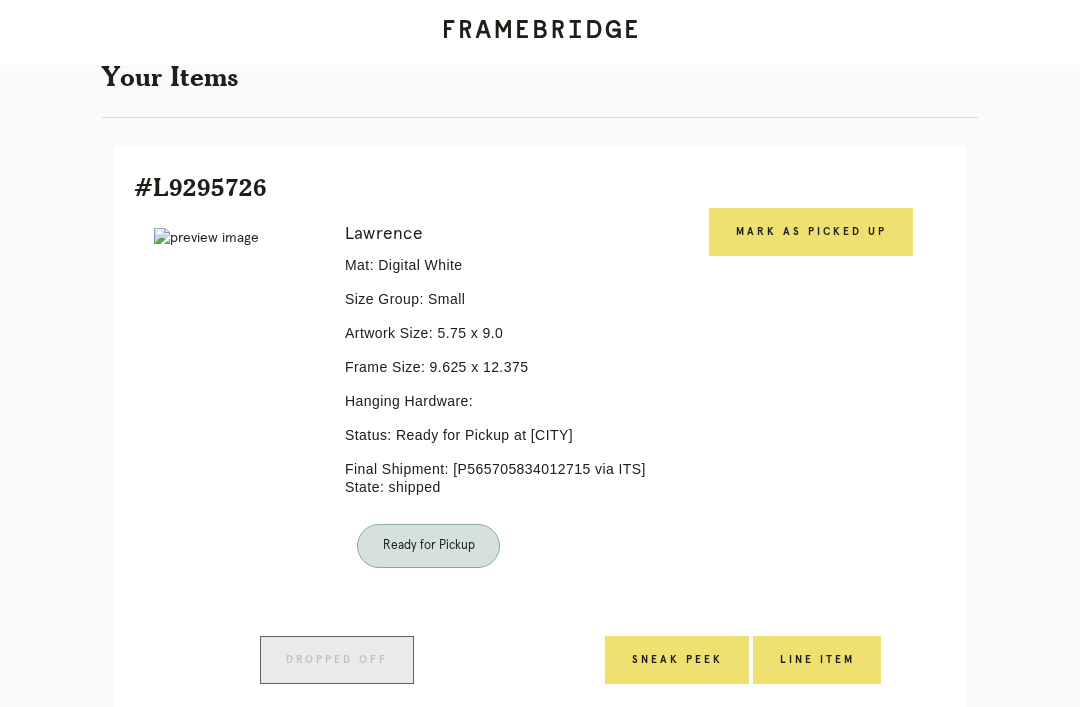 scroll, scrollTop: 386, scrollLeft: 0, axis: vertical 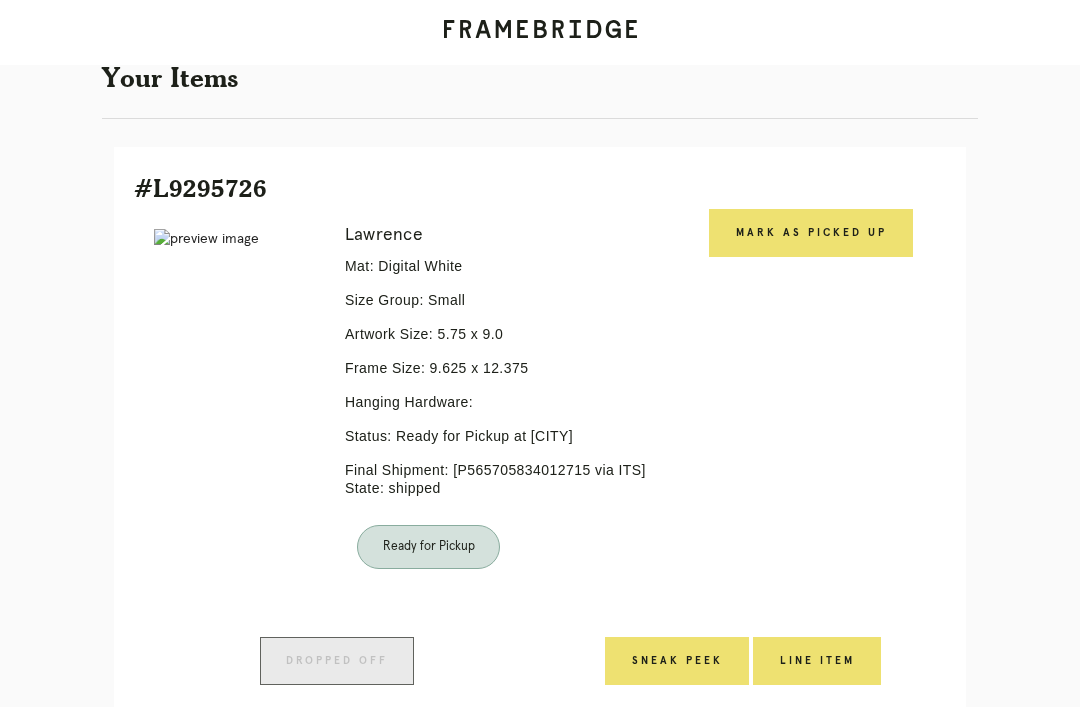 click on "Mark as Picked Up" at bounding box center (811, 233) 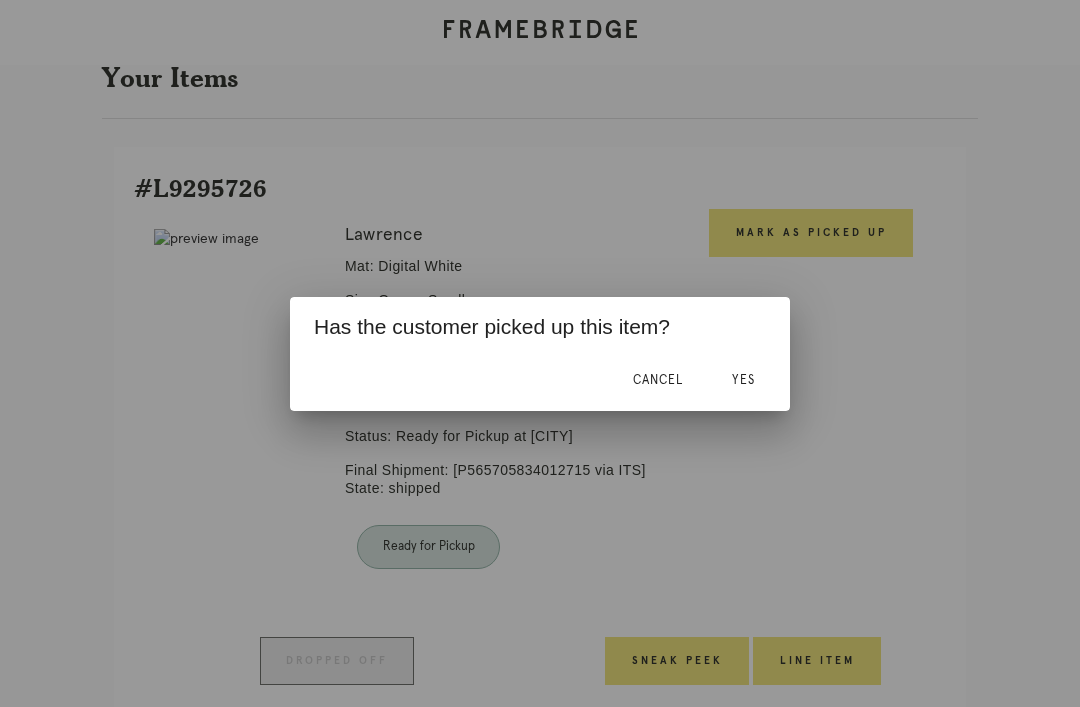 click on "Yes" at bounding box center [743, 381] 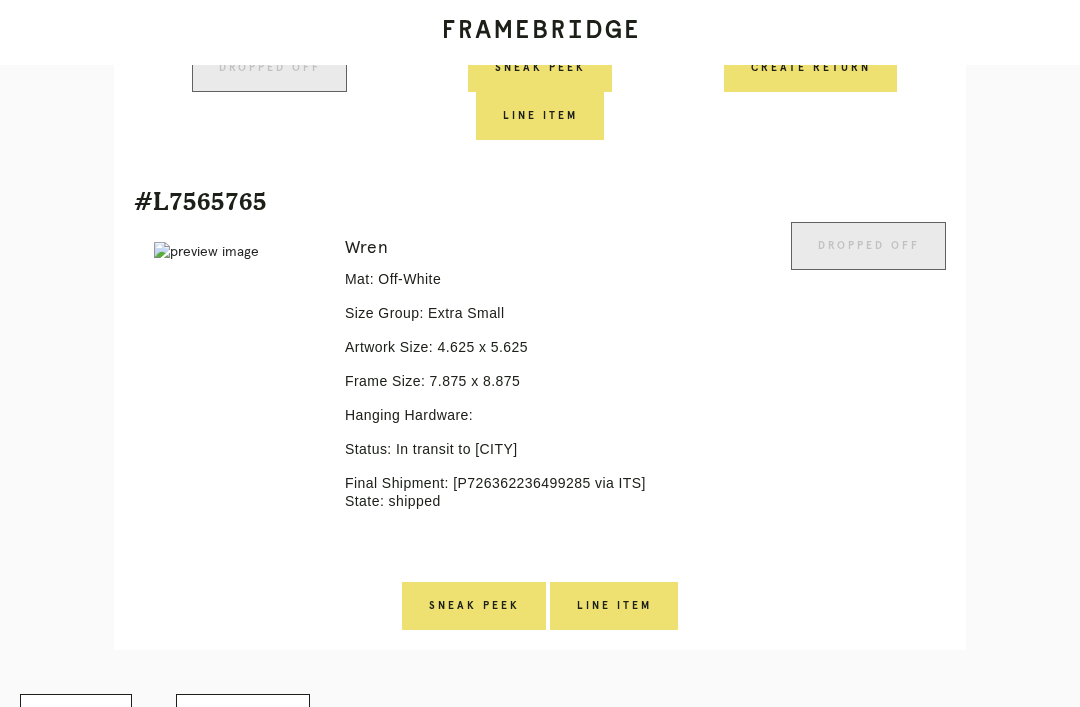 scroll, scrollTop: 920, scrollLeft: 0, axis: vertical 